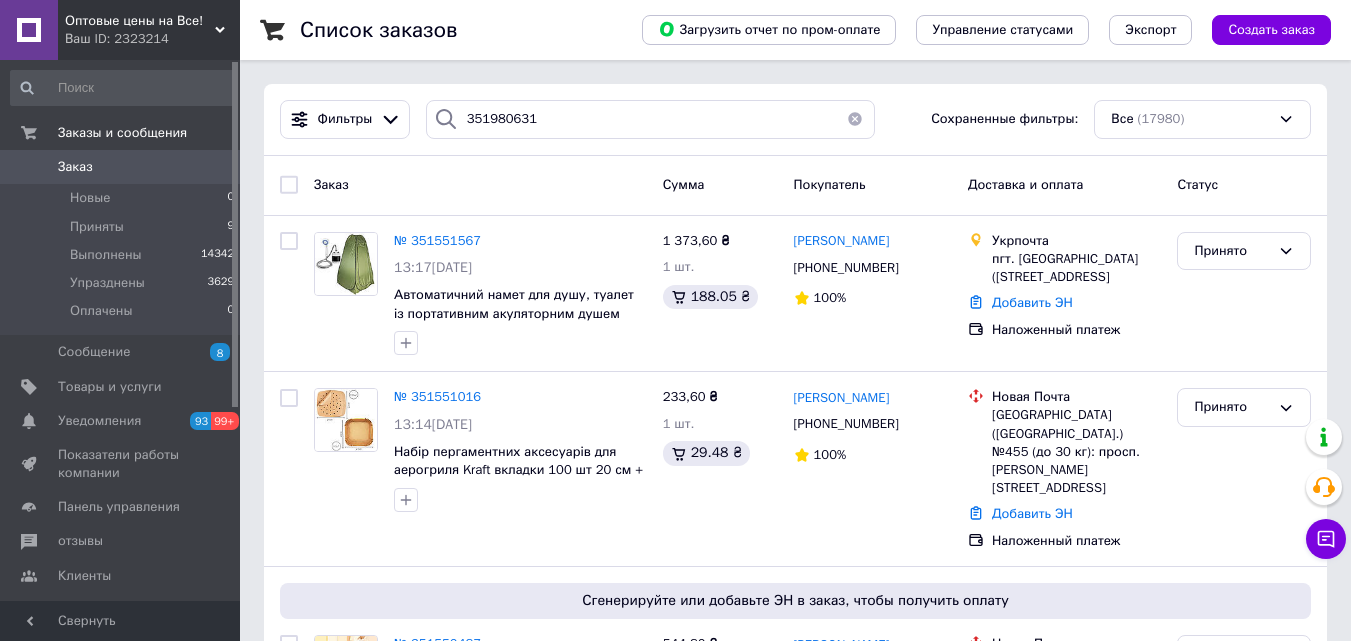 type on "351980631" 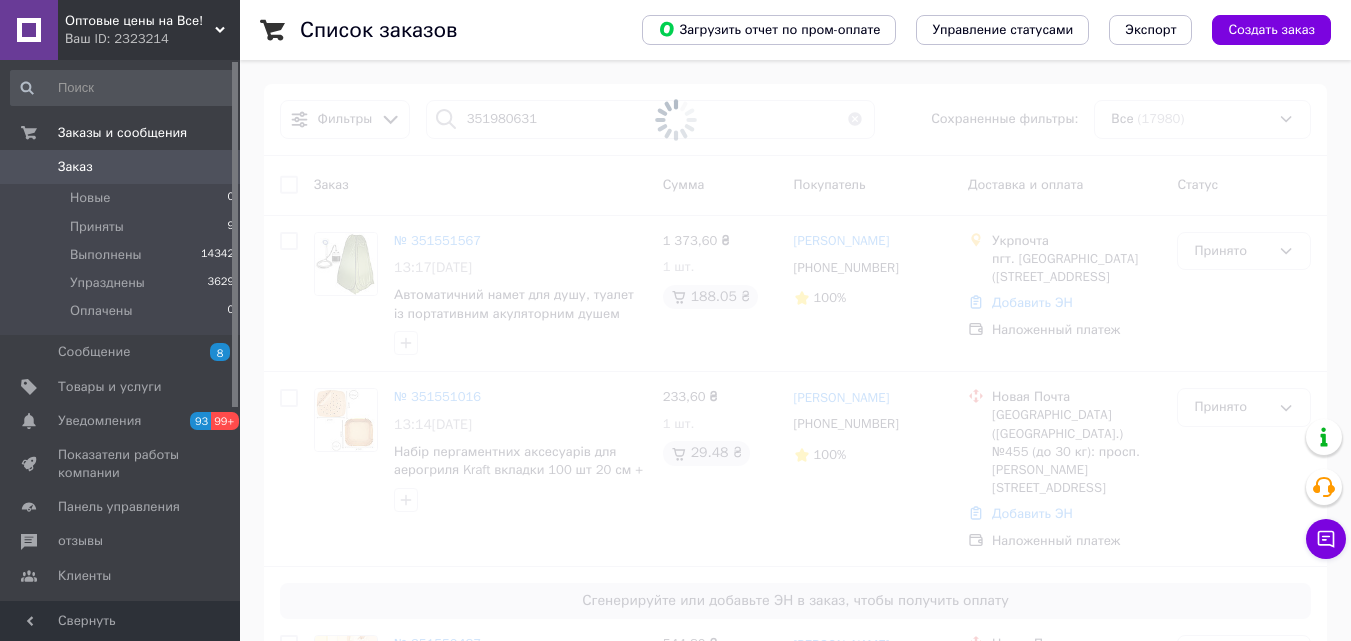 scroll, scrollTop: 0, scrollLeft: 0, axis: both 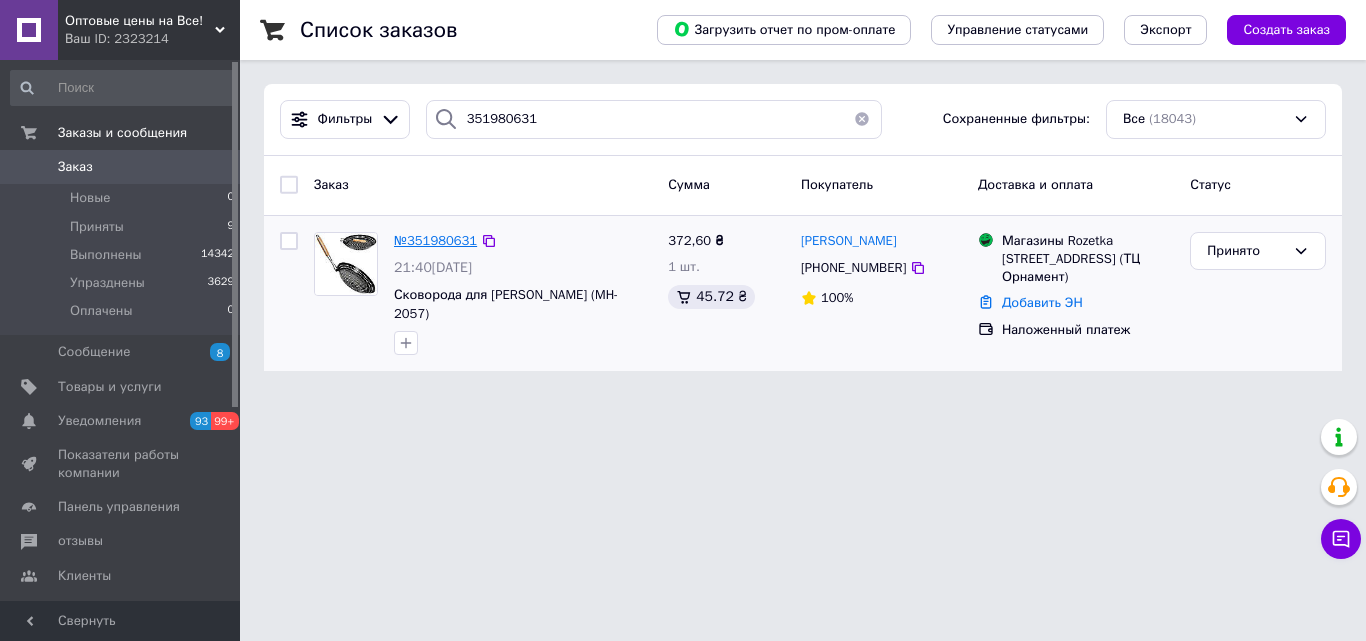 click on "№351980631" at bounding box center (435, 240) 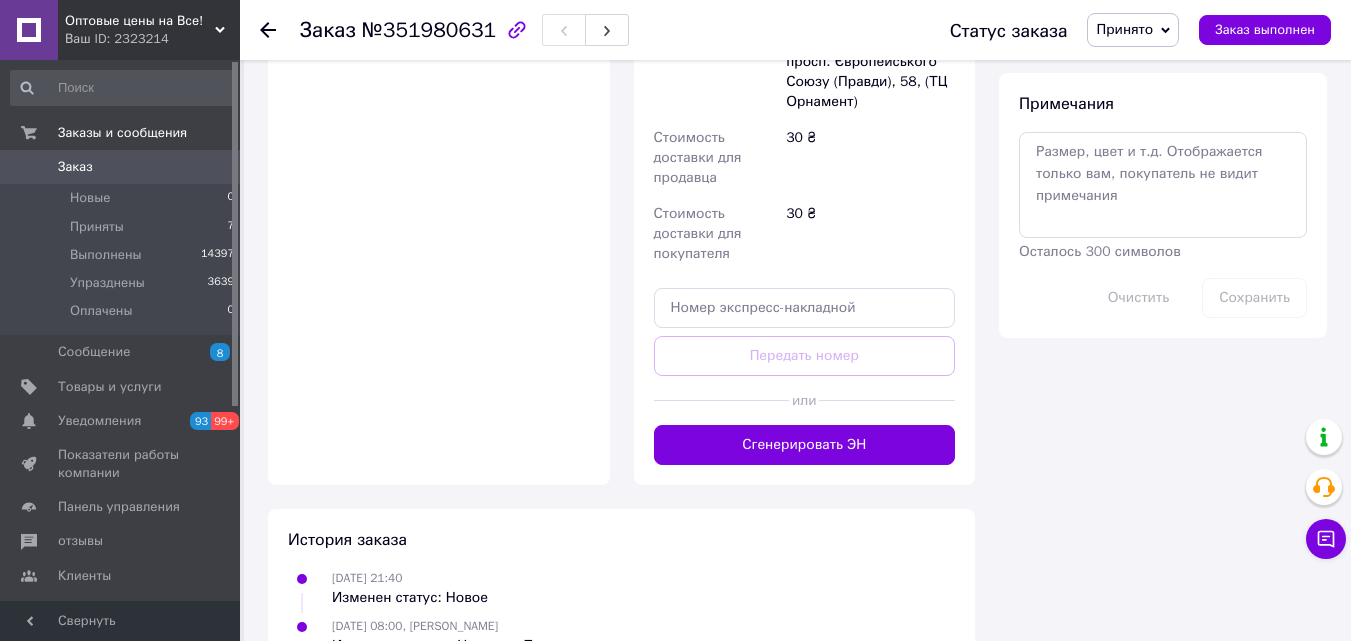 scroll, scrollTop: 1117, scrollLeft: 0, axis: vertical 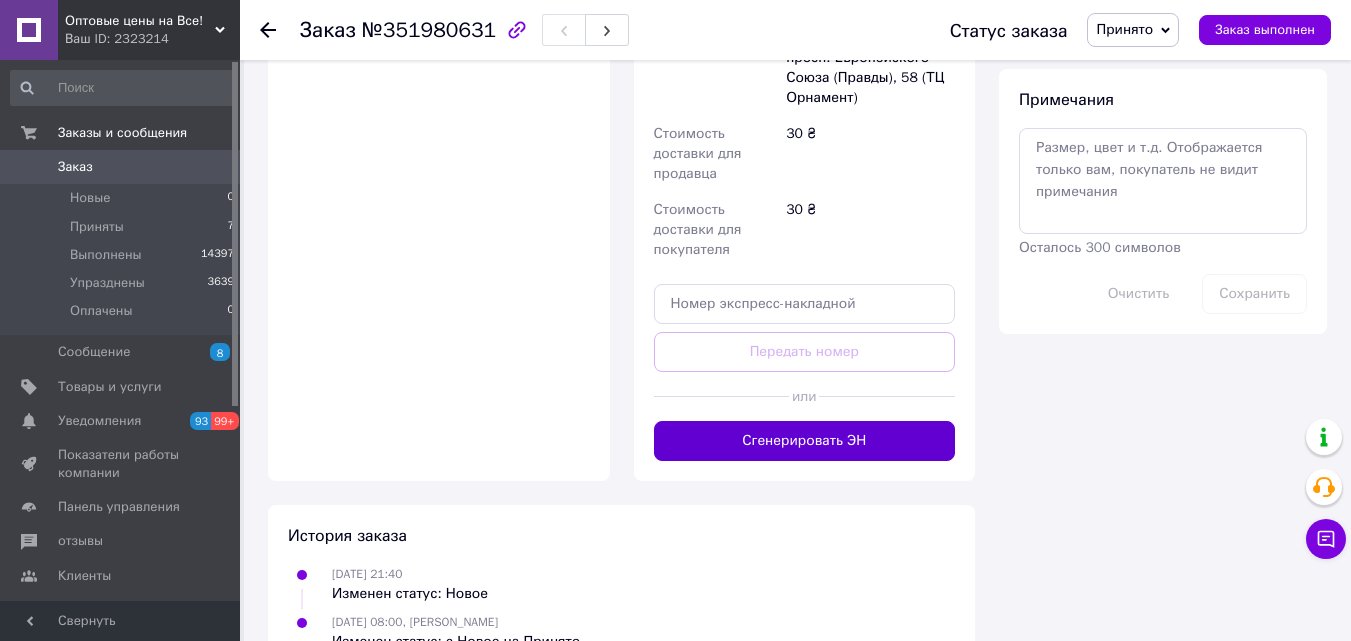 click on "Сгенерировать ЭН" at bounding box center [804, 440] 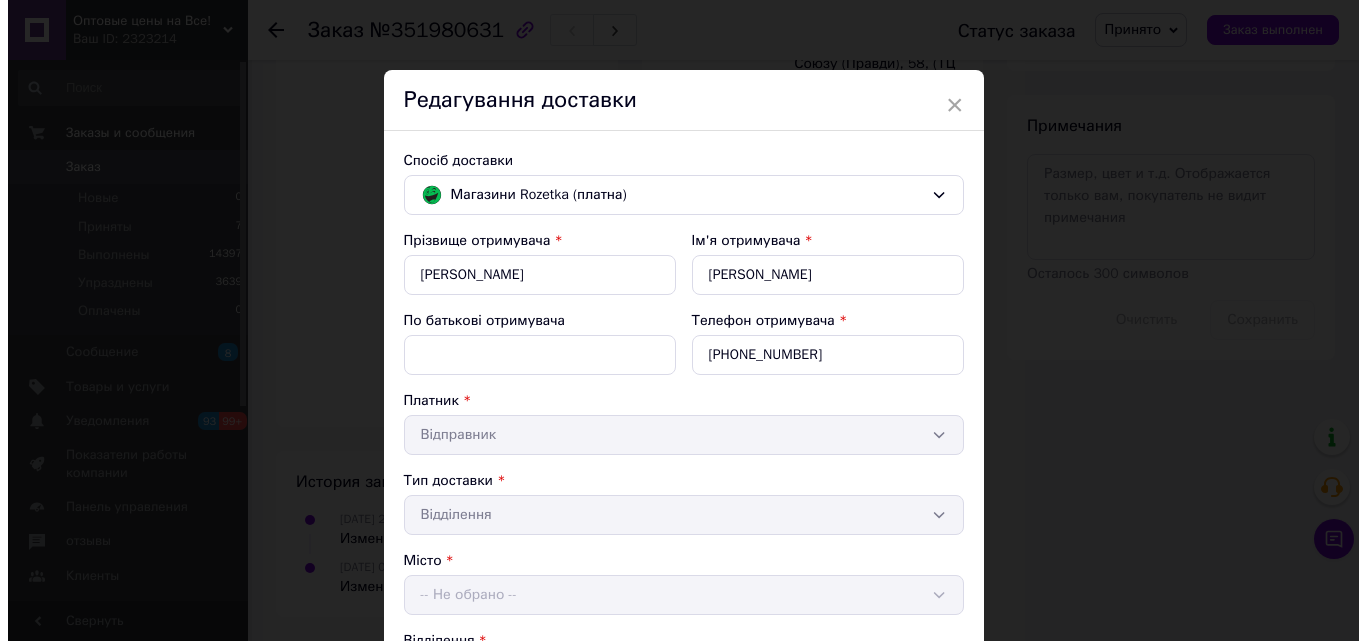 scroll, scrollTop: 1074, scrollLeft: 0, axis: vertical 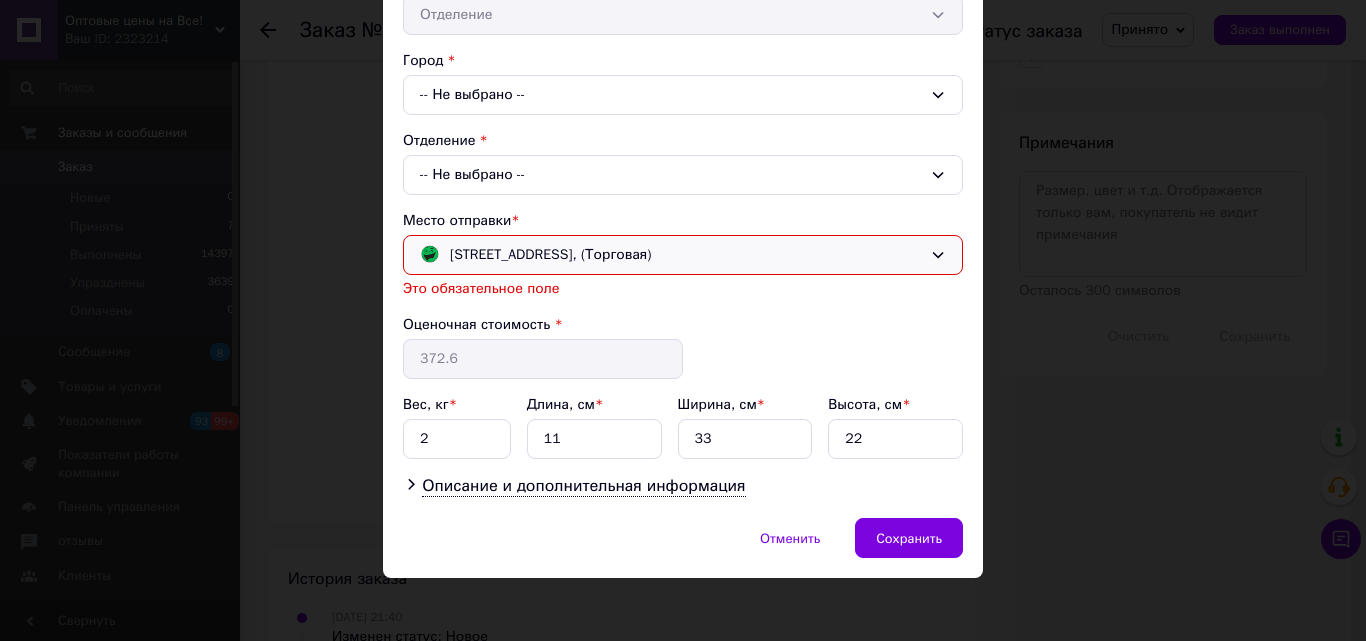 click on "[STREET_ADDRESS], (Торговая)" at bounding box center (671, 255) 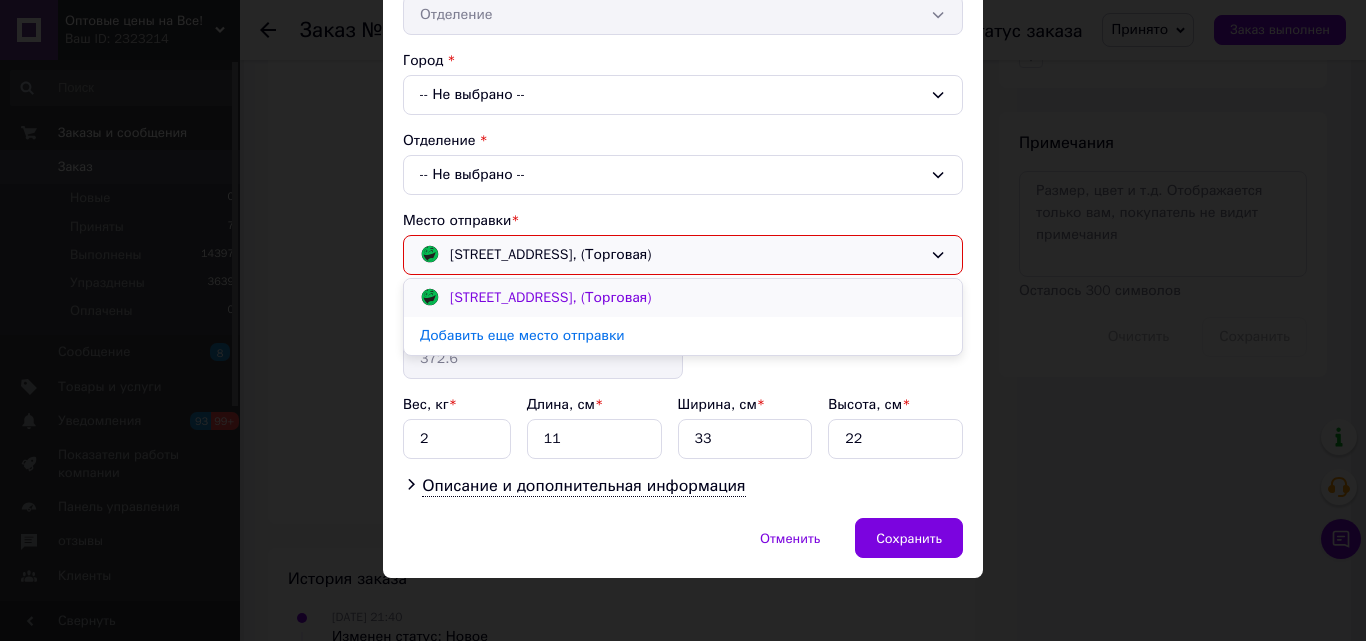 click on "[STREET_ADDRESS], (Торговая)" at bounding box center [550, 297] 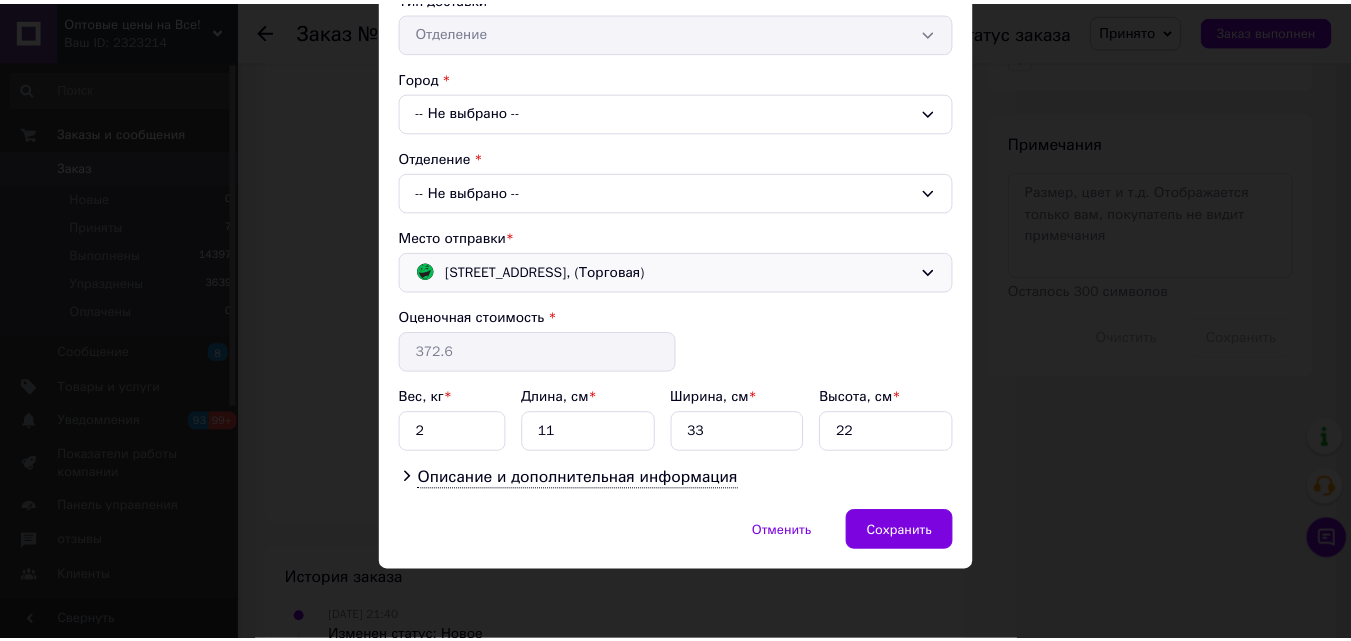 scroll, scrollTop: 483, scrollLeft: 0, axis: vertical 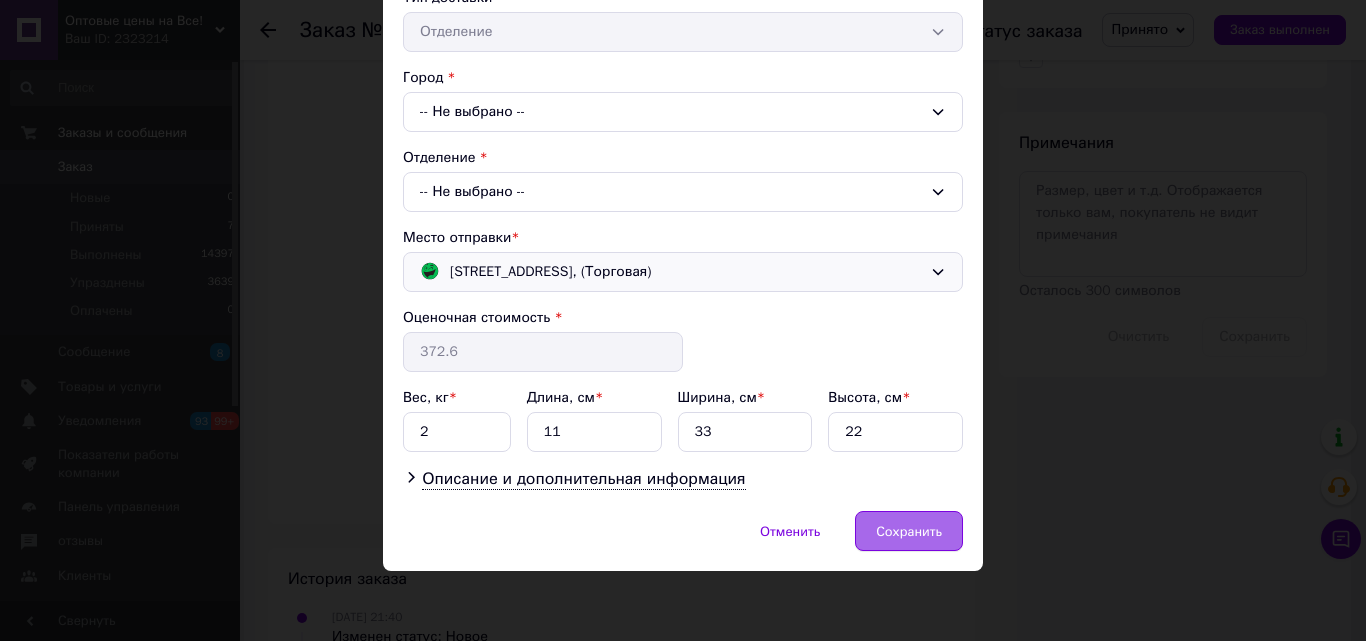 click on "Сохранить" at bounding box center [909, 530] 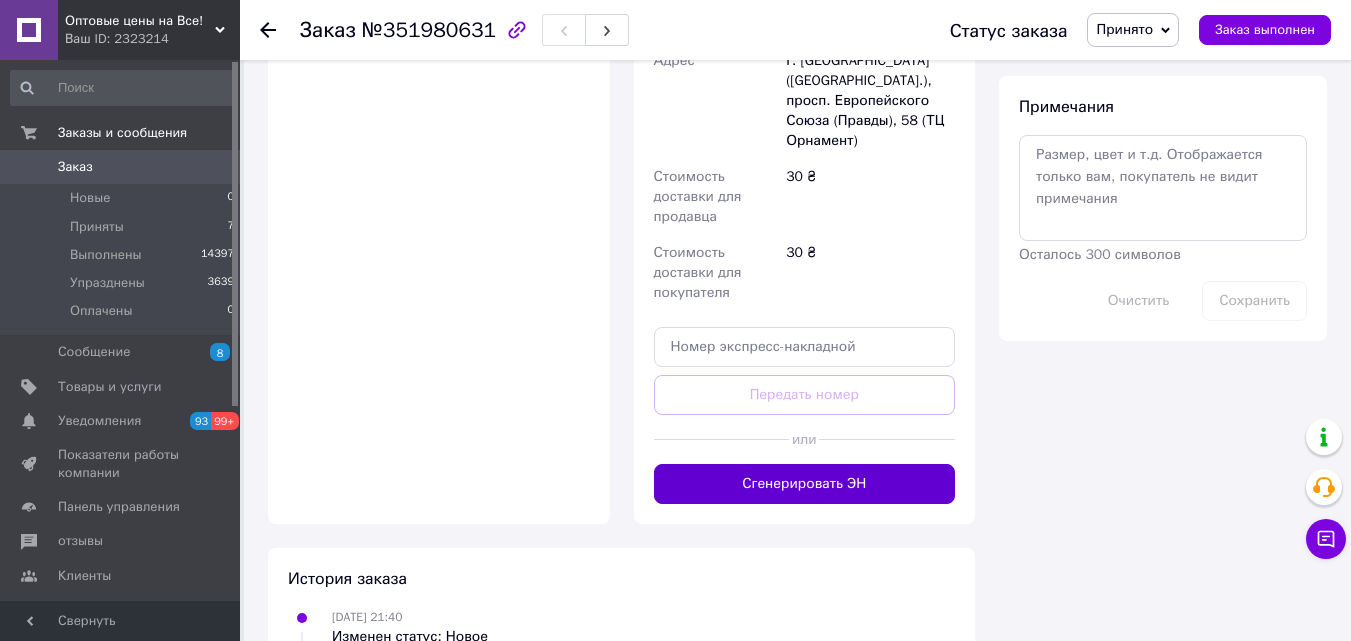click on "Сгенерировать ЭН" at bounding box center (804, 483) 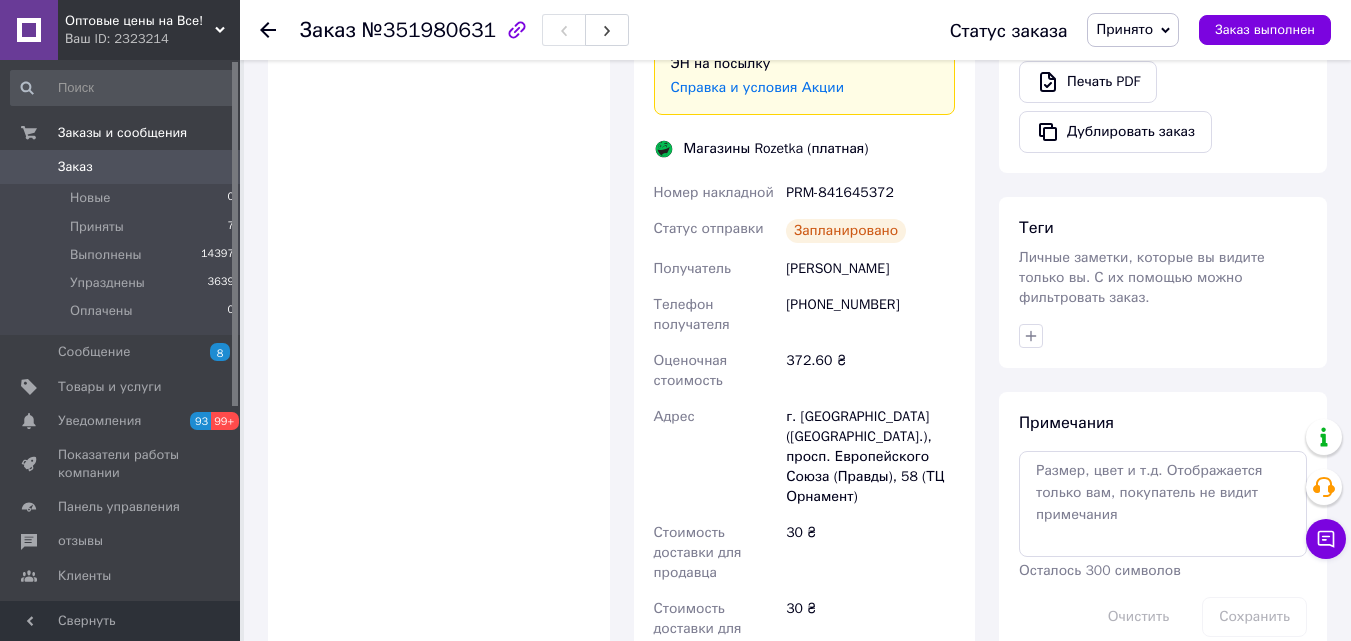 scroll, scrollTop: 774, scrollLeft: 0, axis: vertical 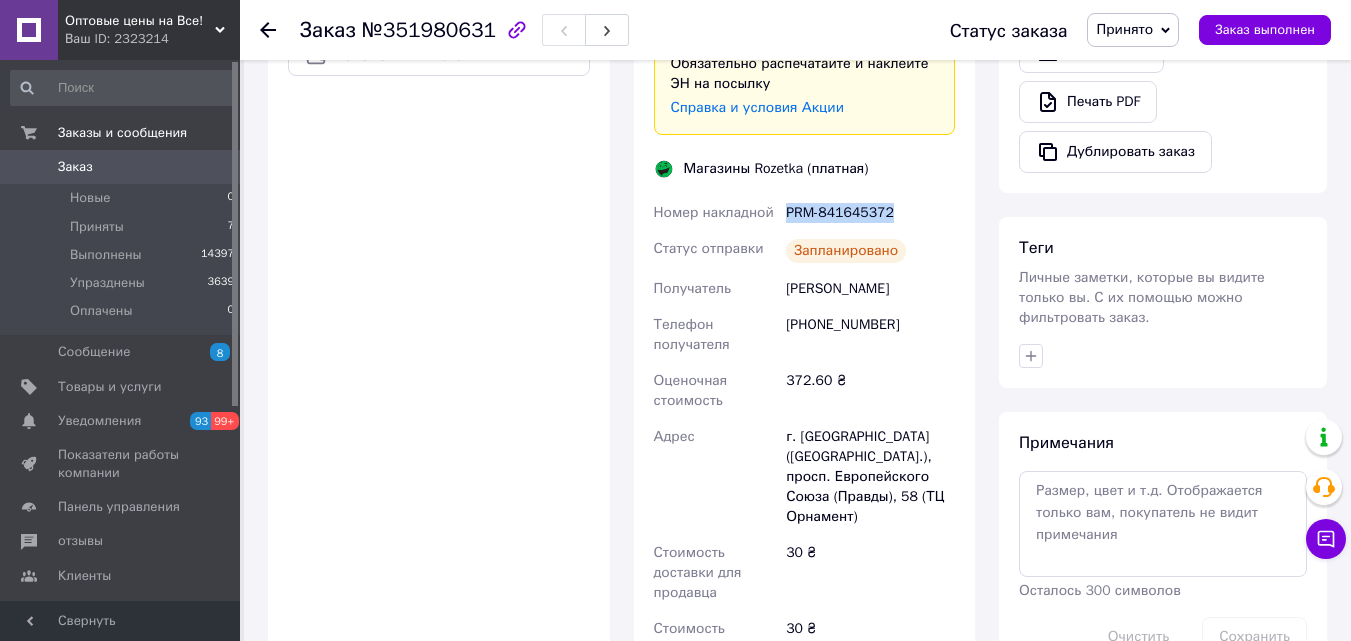 drag, startPoint x: 896, startPoint y: 189, endPoint x: 768, endPoint y: 193, distance: 128.06248 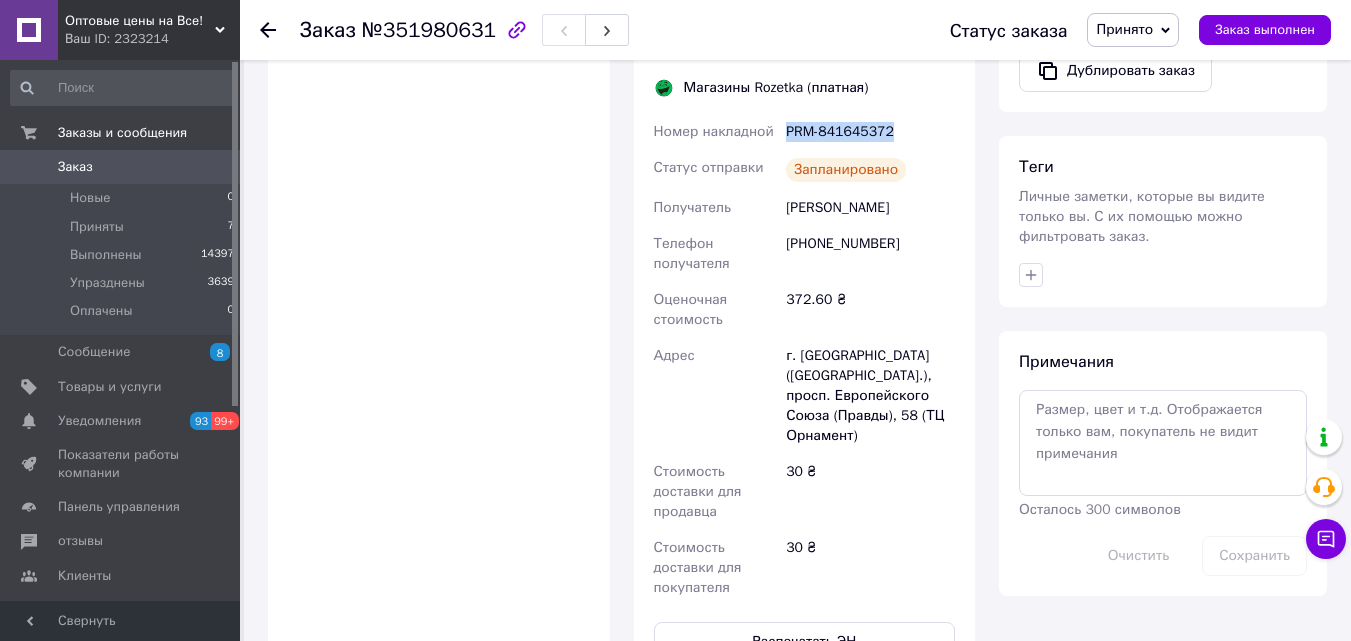 scroll, scrollTop: 974, scrollLeft: 0, axis: vertical 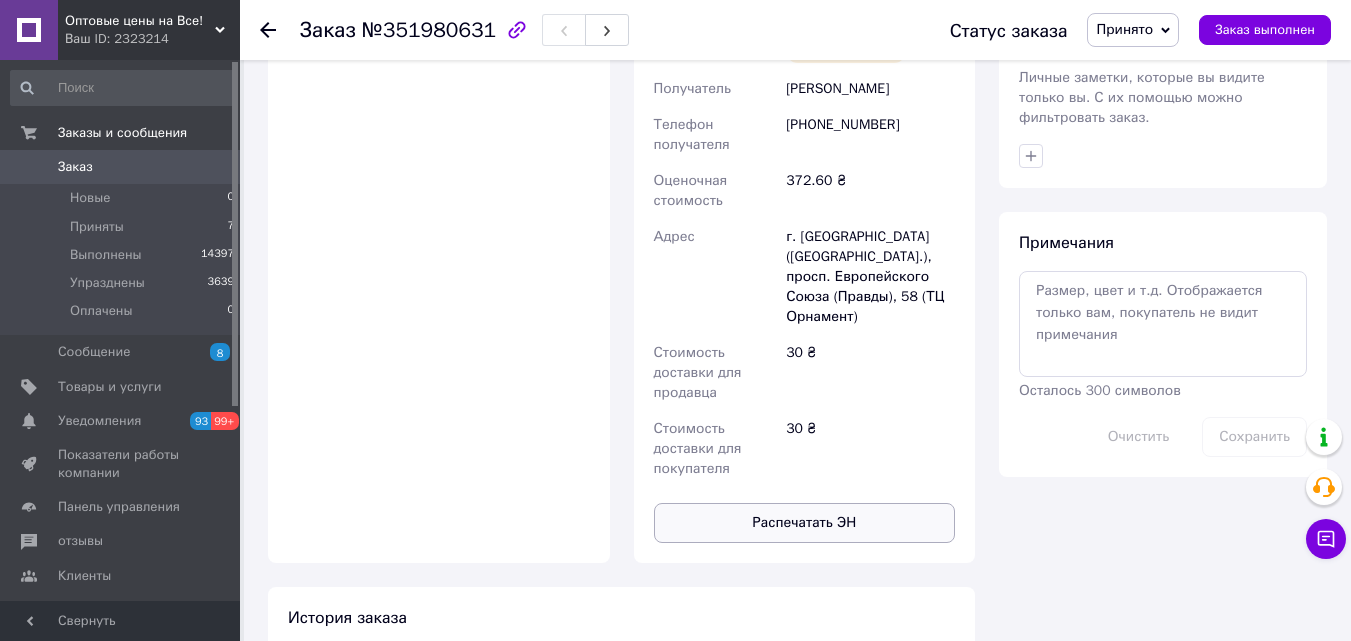 click on "Распечатать ЭН" at bounding box center (804, 522) 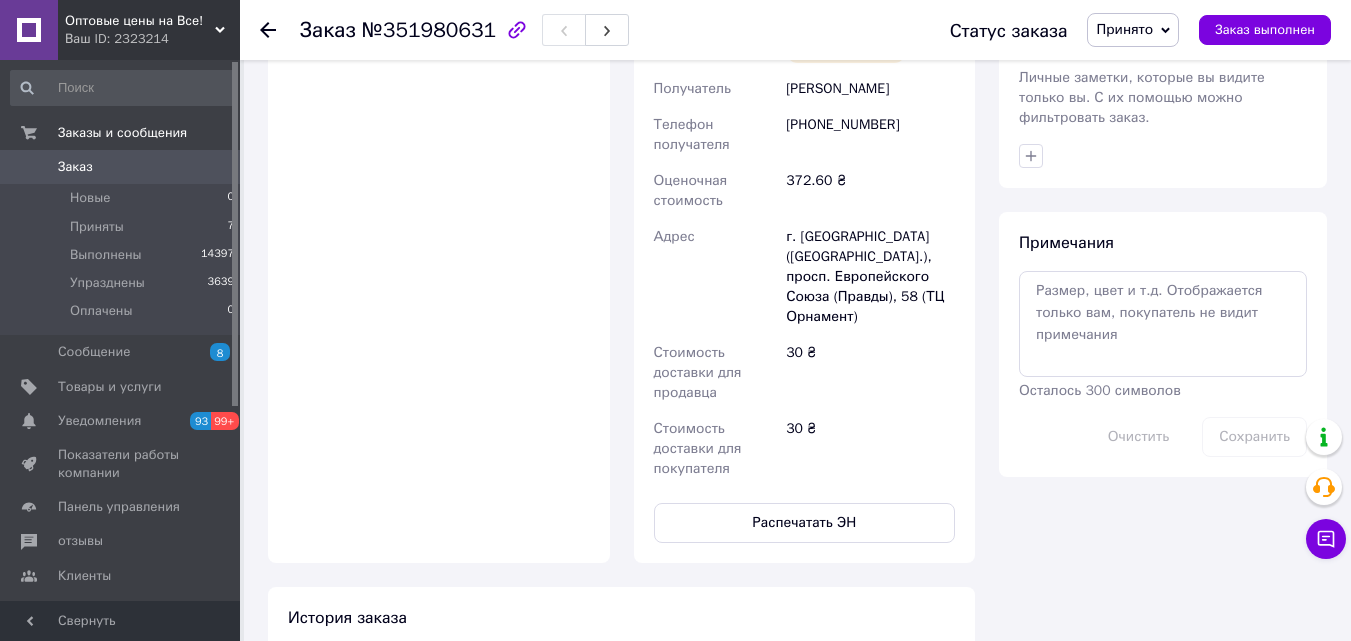 click on "г. [GEOGRAPHIC_DATA] ([GEOGRAPHIC_DATA].), просп. Европейского Союза (Правды), 58 (ТЦ Орнамент)" at bounding box center [865, 276] 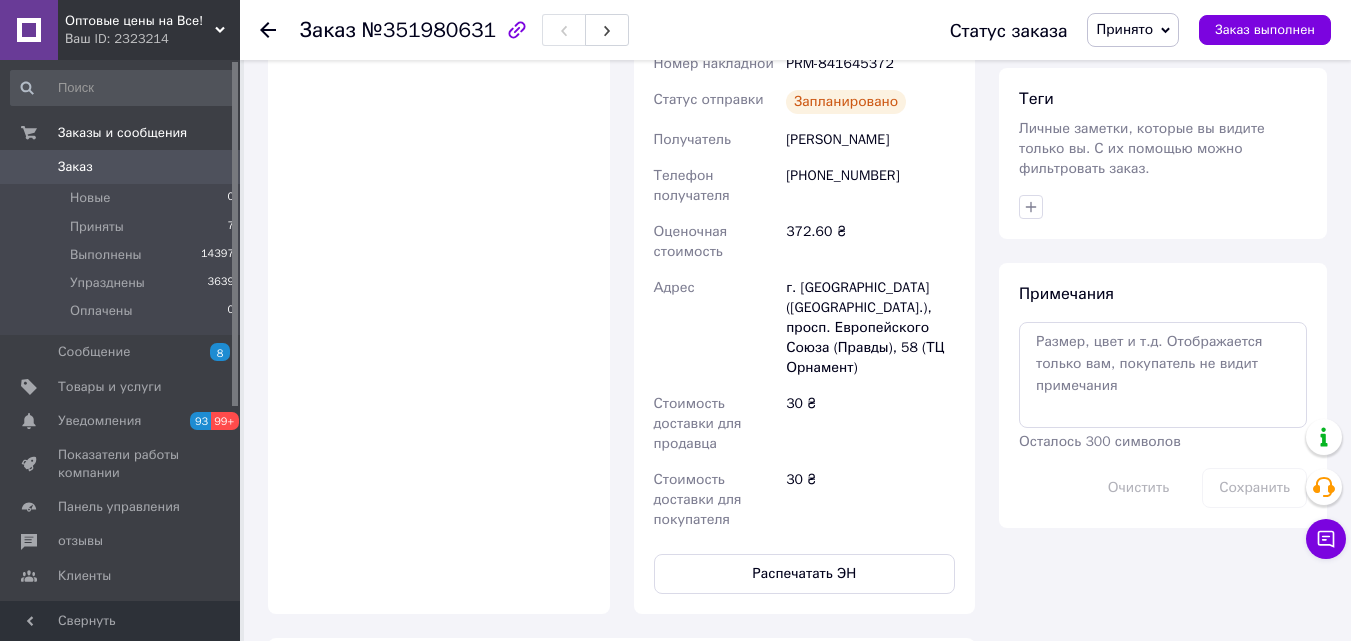 scroll, scrollTop: 874, scrollLeft: 0, axis: vertical 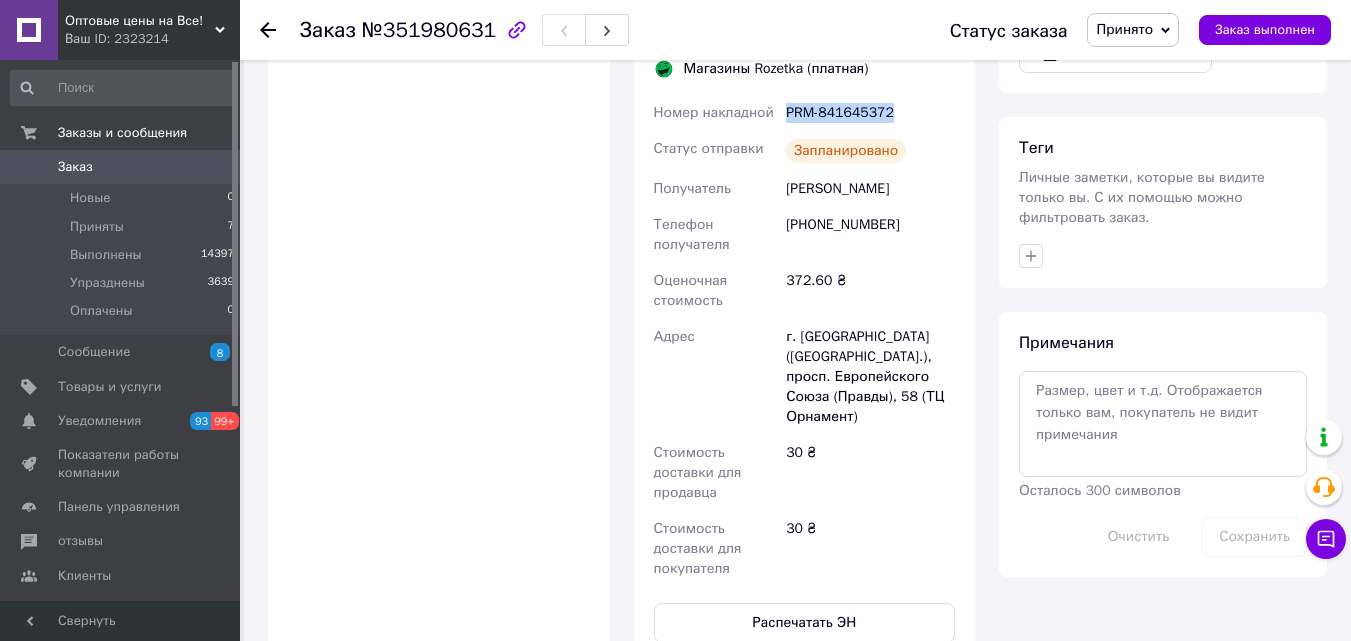drag, startPoint x: 890, startPoint y: 97, endPoint x: 787, endPoint y: 101, distance: 103.077644 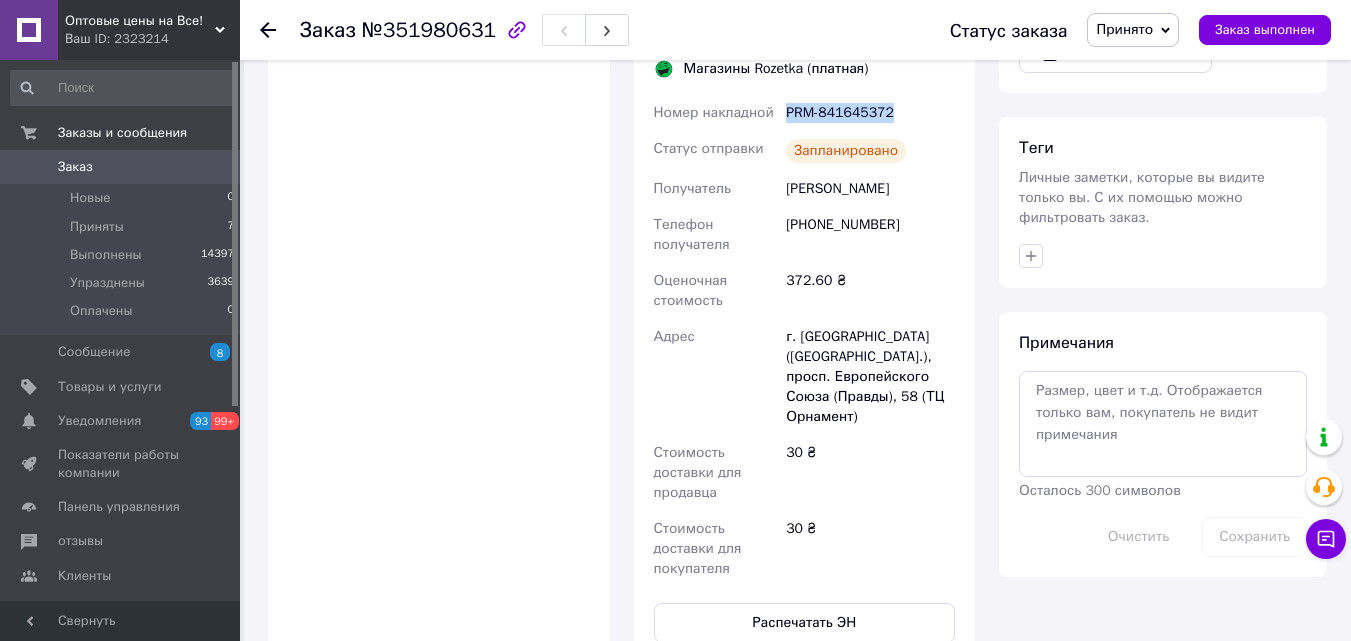 drag, startPoint x: 264, startPoint y: 32, endPoint x: 265, endPoint y: 71, distance: 39.012817 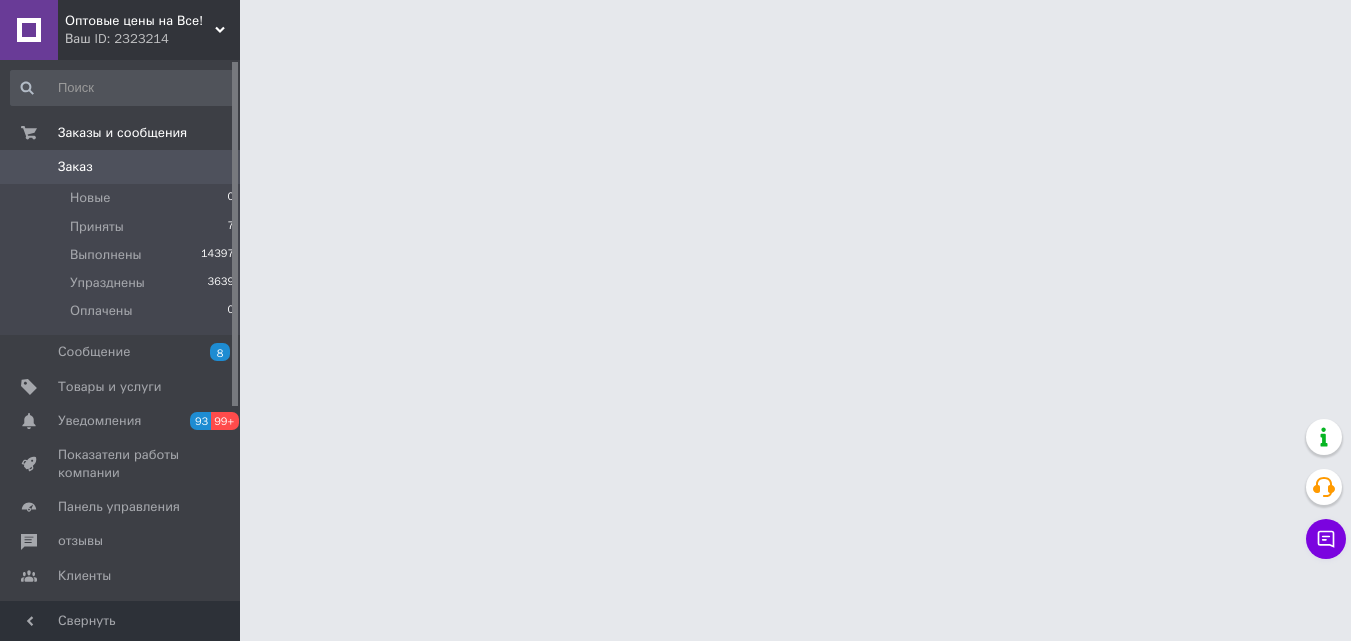 scroll, scrollTop: 0, scrollLeft: 0, axis: both 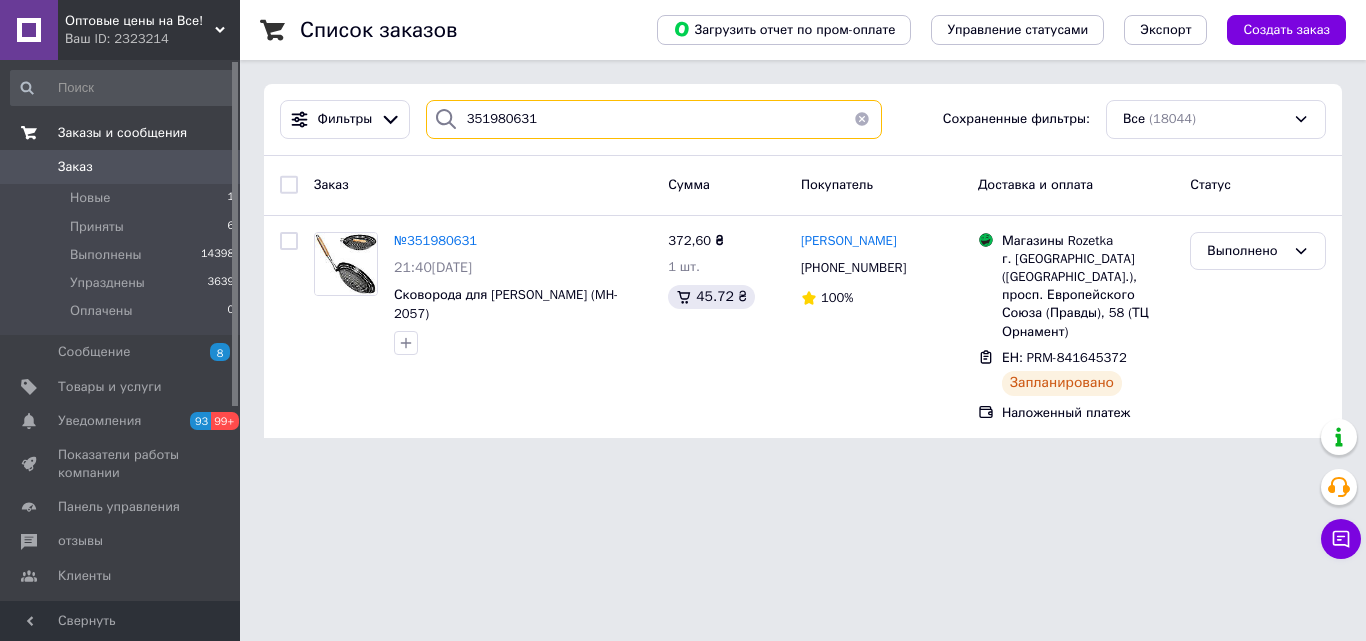 drag, startPoint x: 556, startPoint y: 120, endPoint x: 170, endPoint y: 124, distance: 386.02072 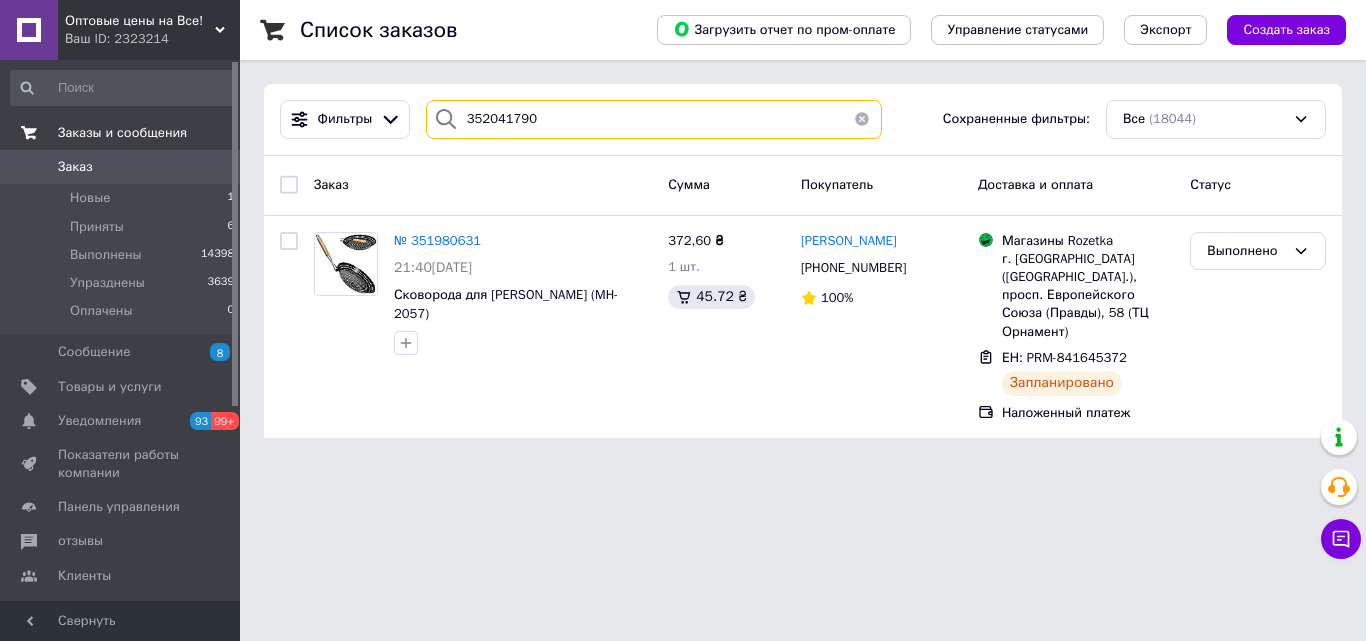 type on "352041790" 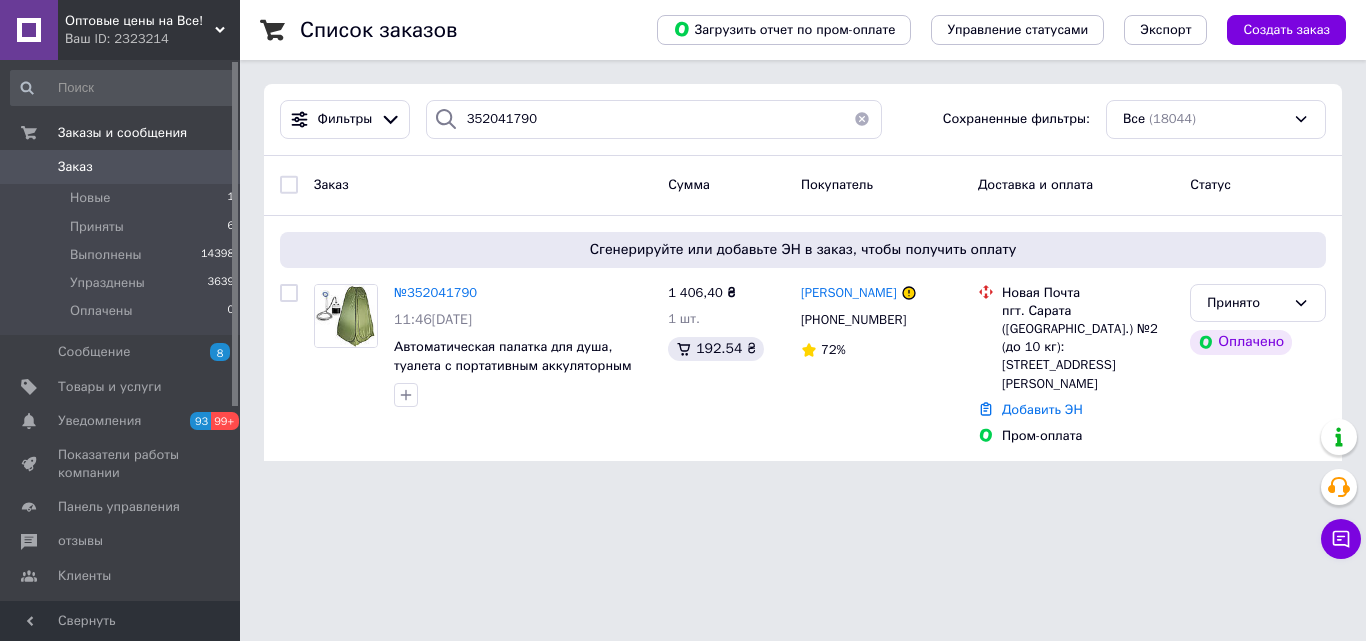 drag, startPoint x: 739, startPoint y: 501, endPoint x: 774, endPoint y: 431, distance: 78.26238 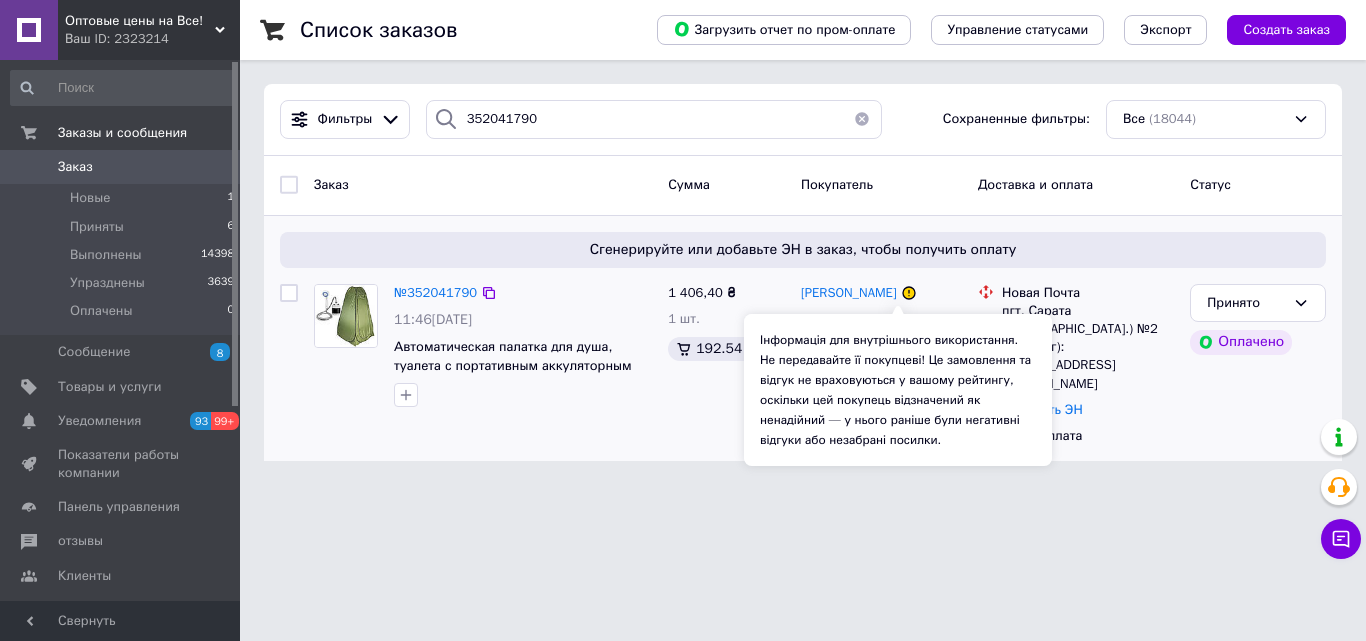 click 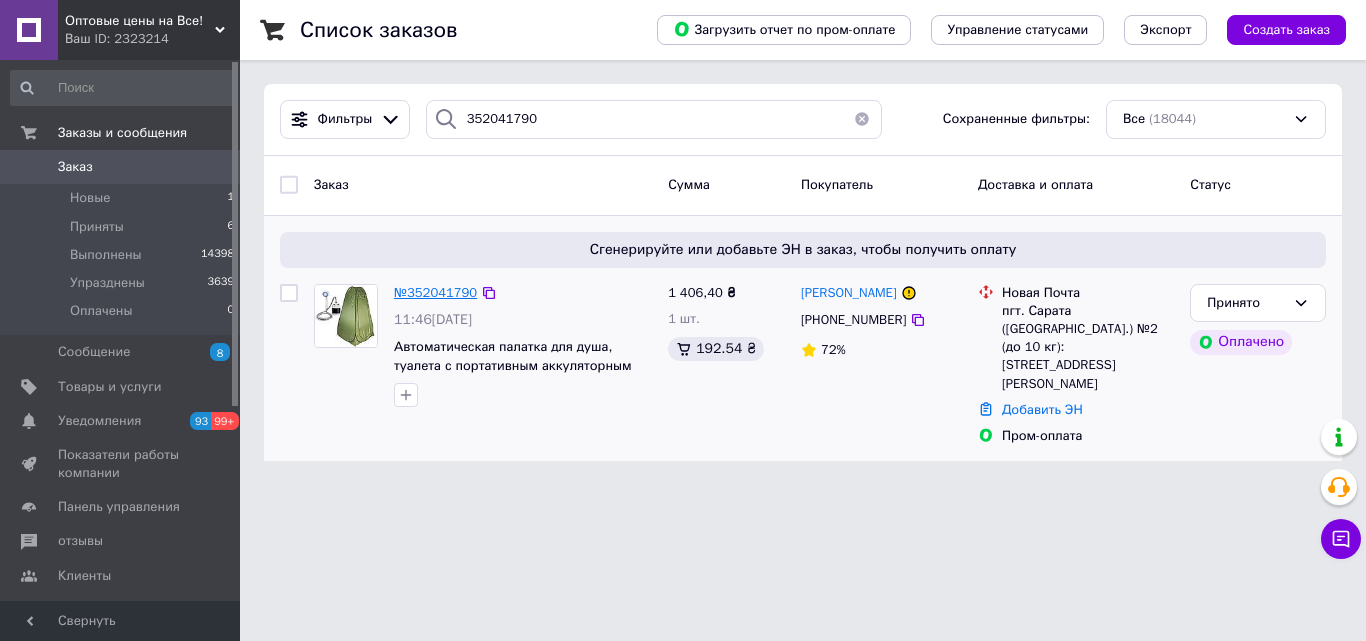 click on "№352041790" at bounding box center [435, 292] 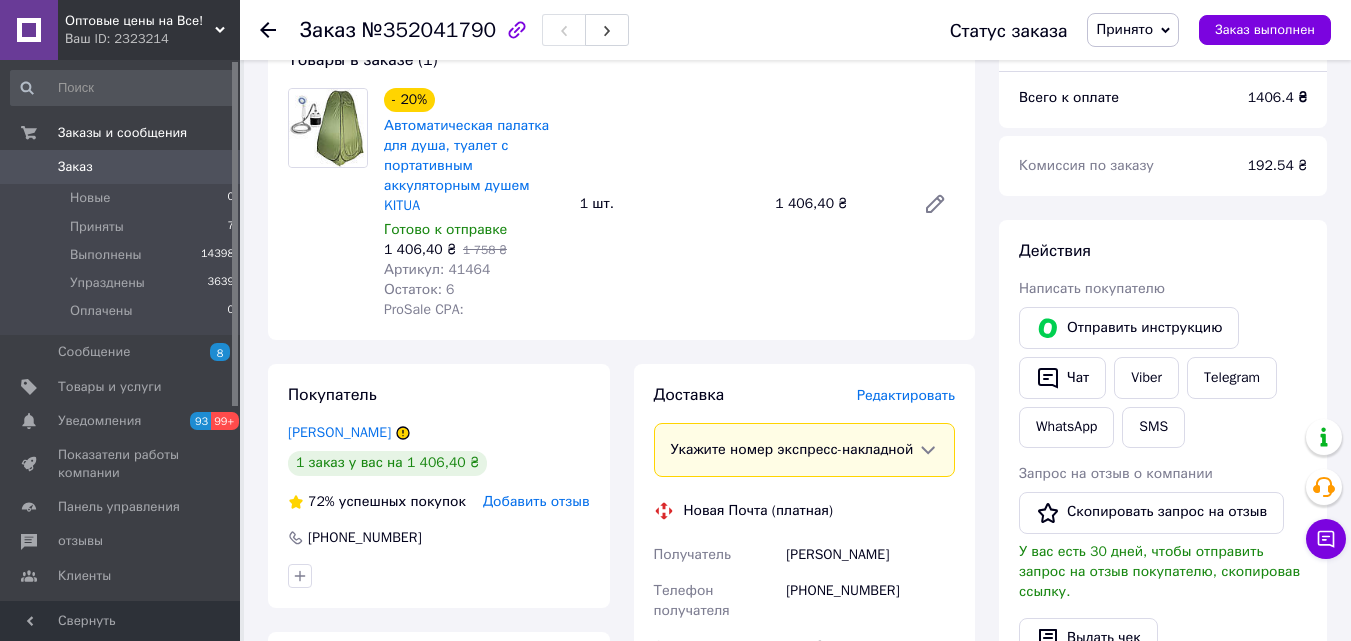 scroll, scrollTop: 1100, scrollLeft: 0, axis: vertical 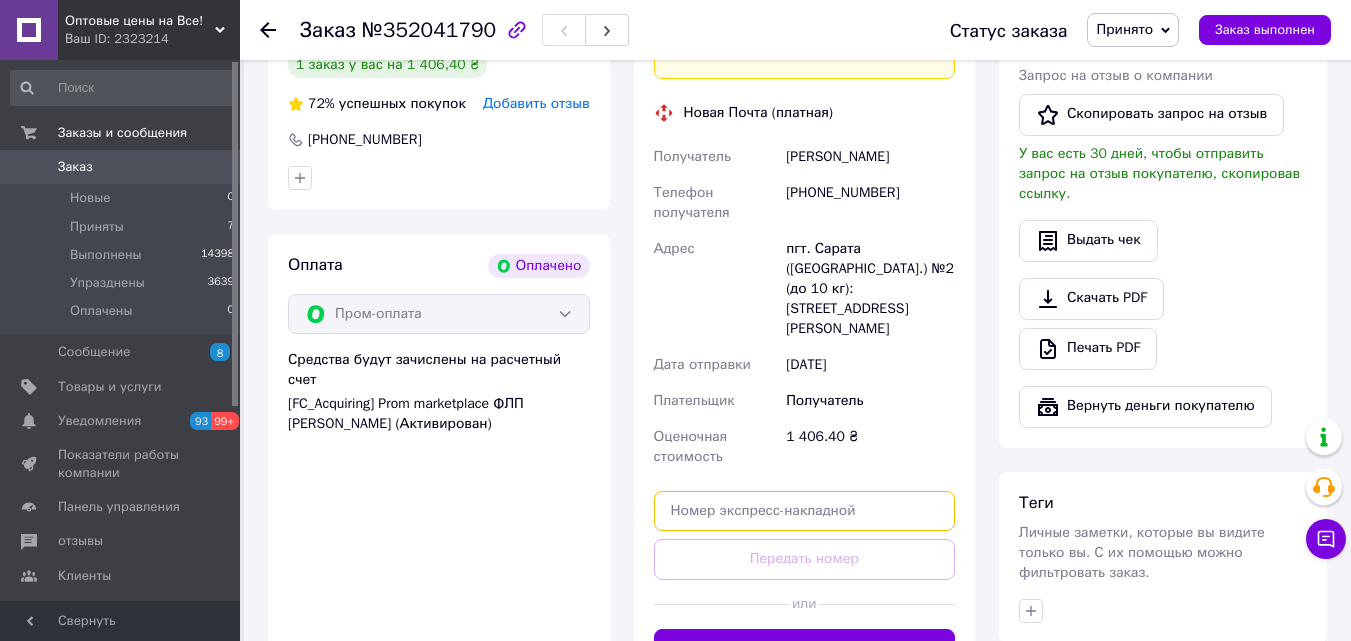 click at bounding box center (805, 511) 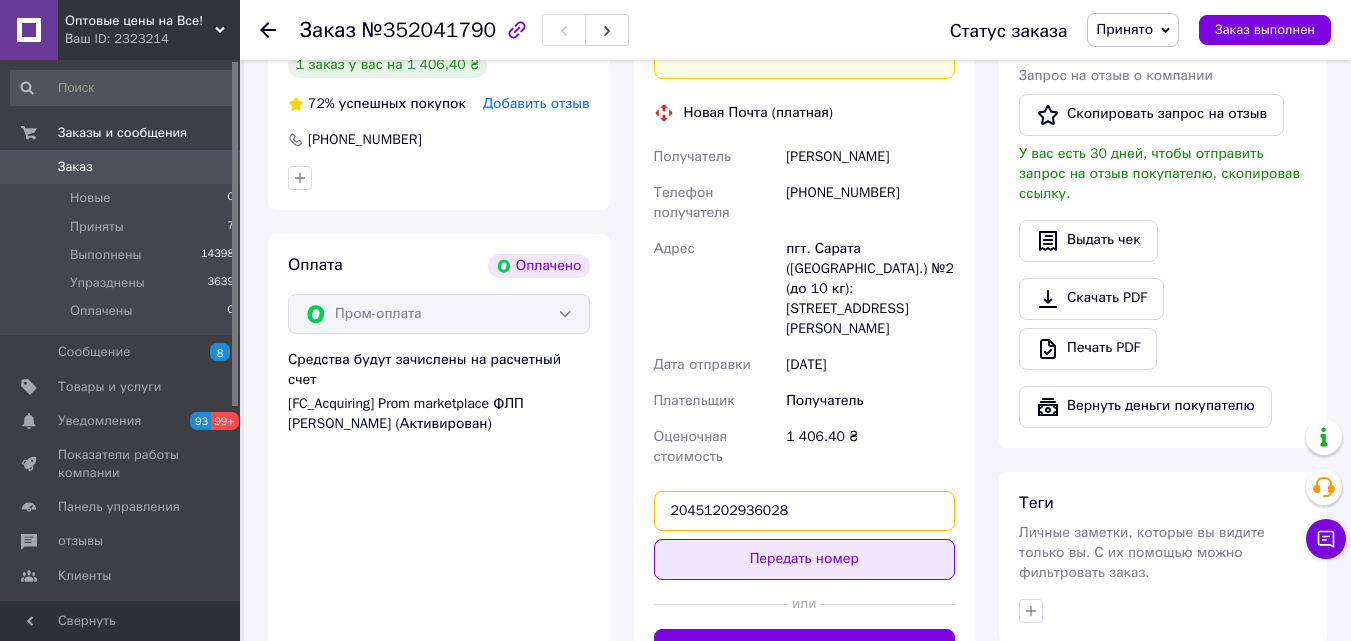 type on "20451202936028" 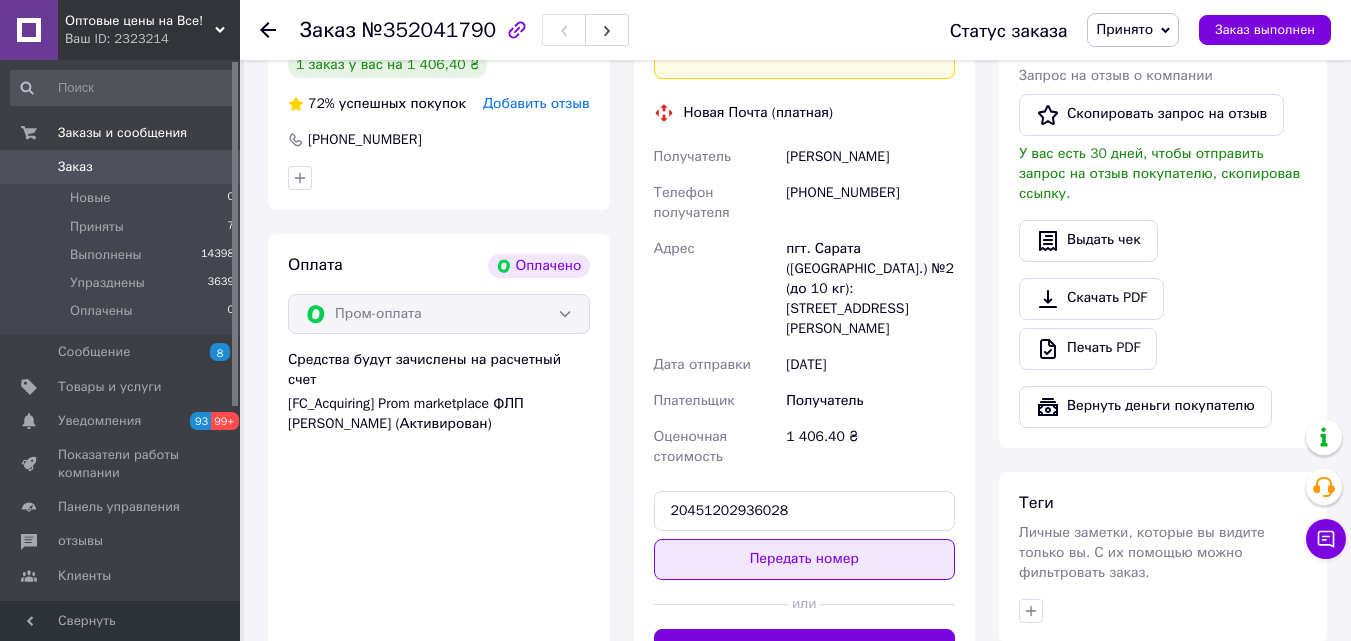 click on "Передать номер" at bounding box center (804, 559) 